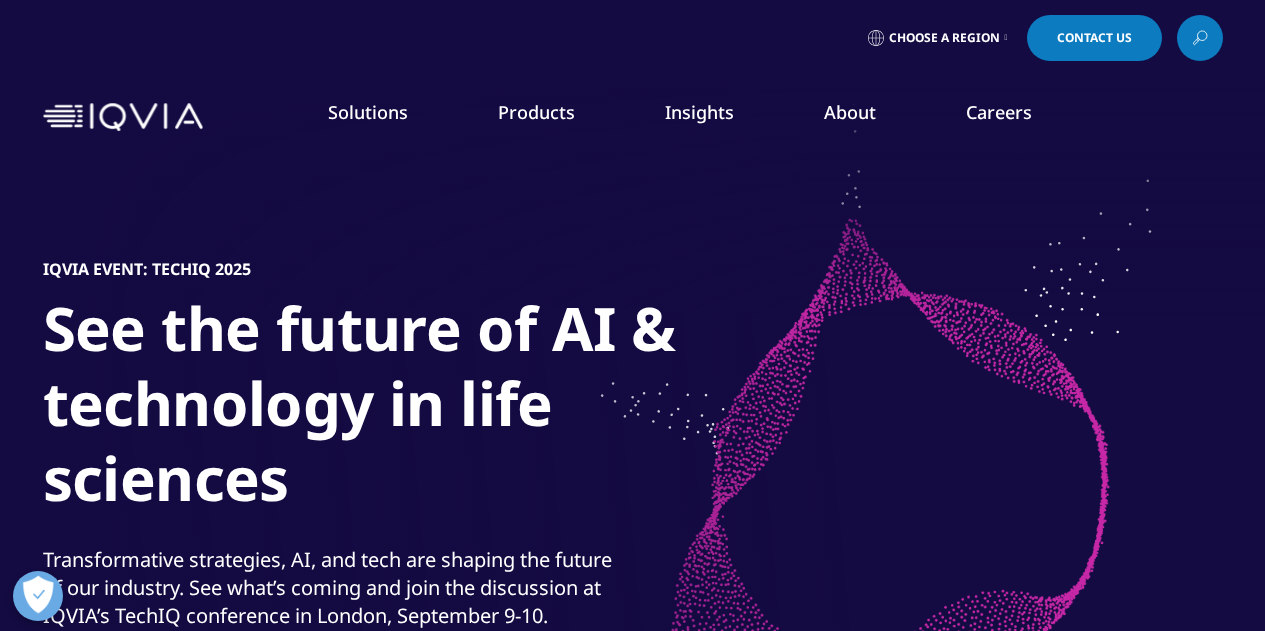 scroll, scrollTop: 0, scrollLeft: 0, axis: both 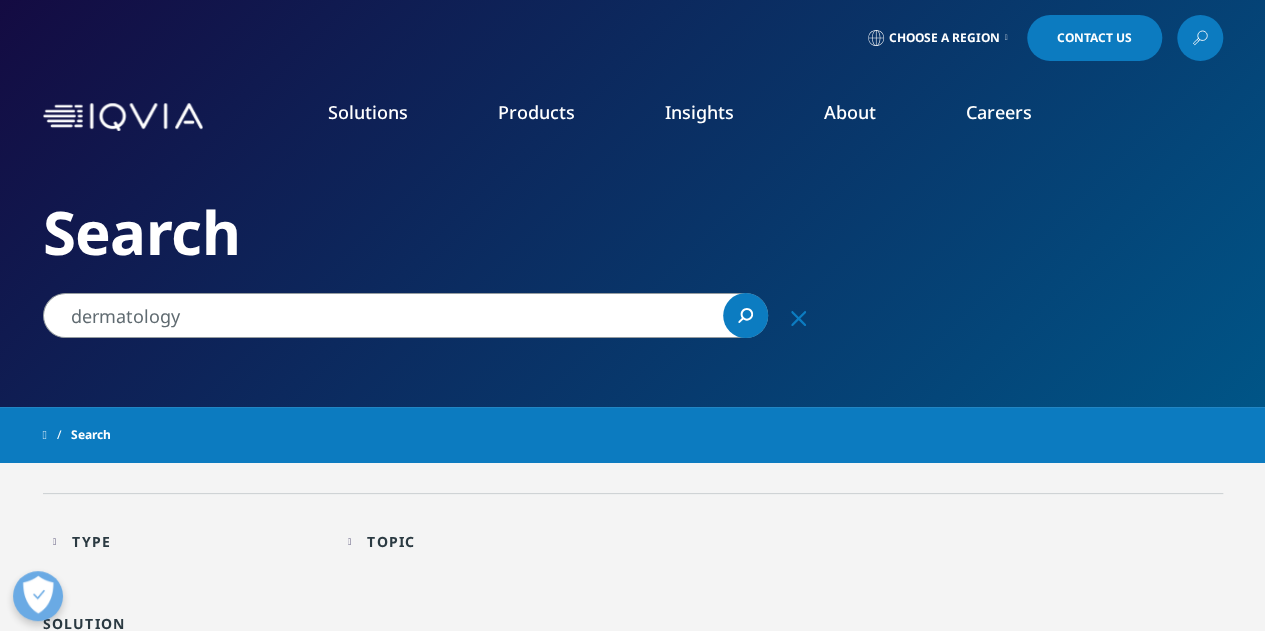 click on "dermatology" at bounding box center [405, 315] 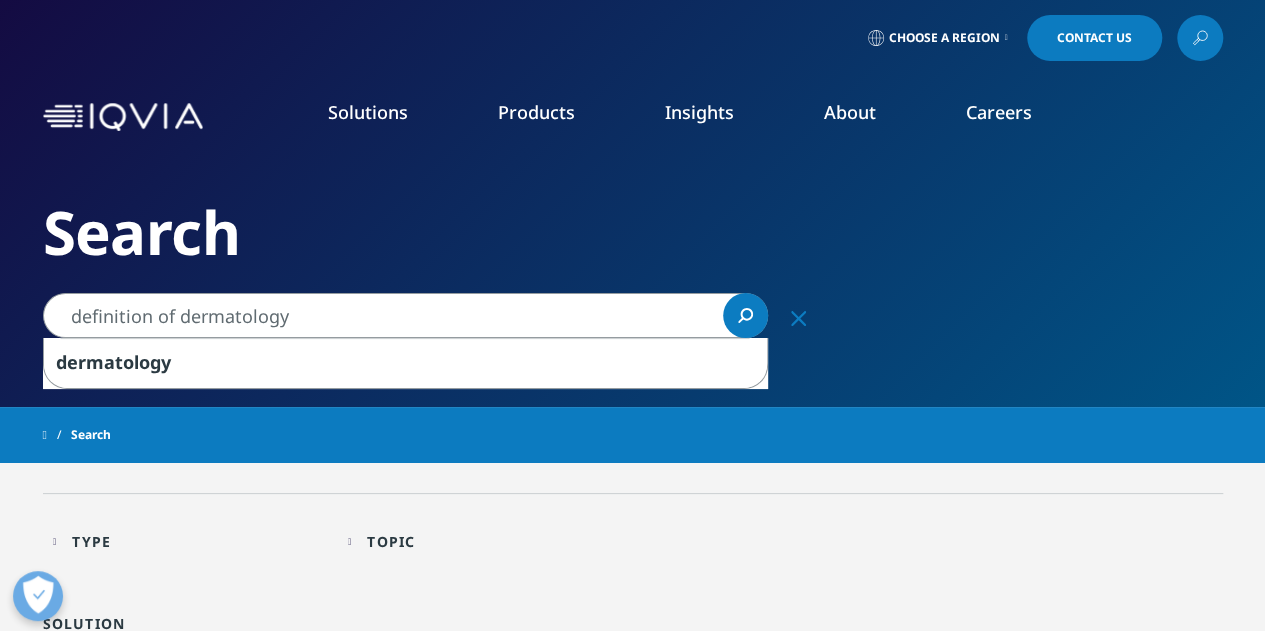 type on "definition of dermatology" 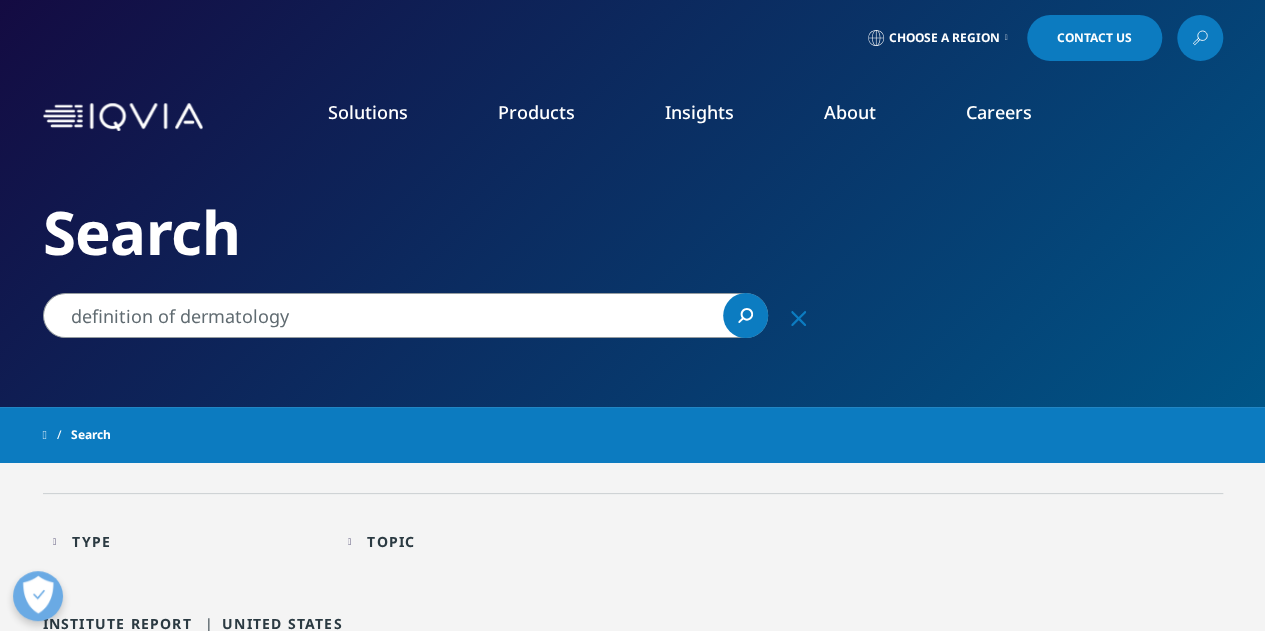 click on "definition of dermatology" at bounding box center [405, 315] 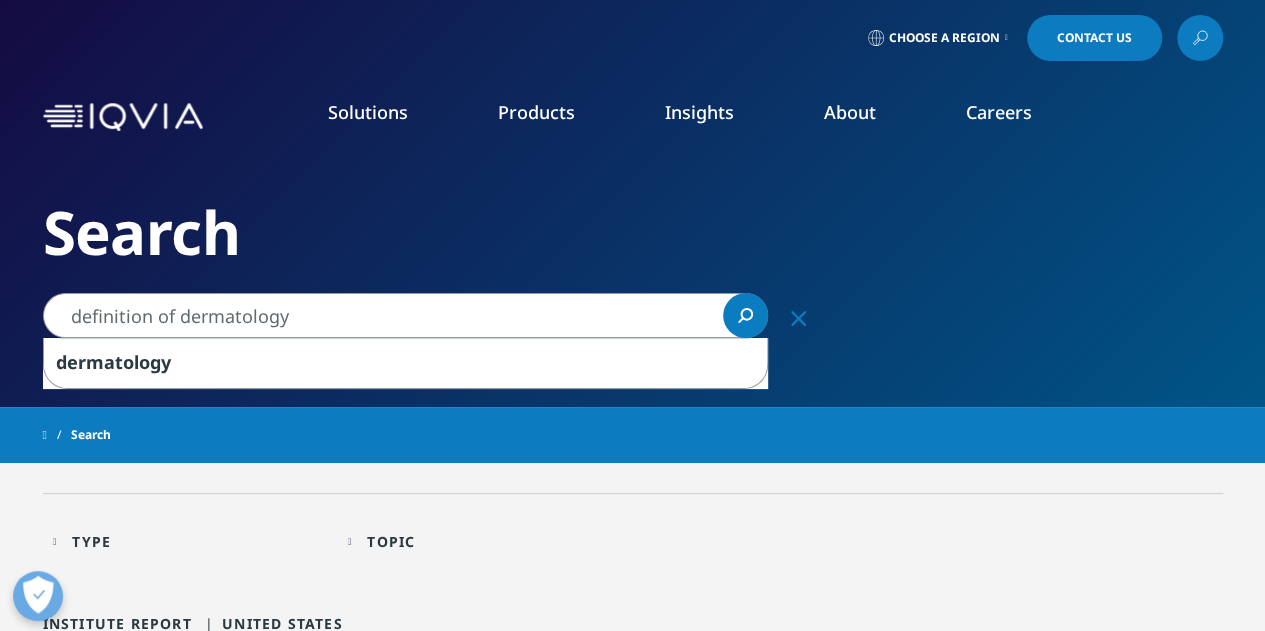 click on "Search" 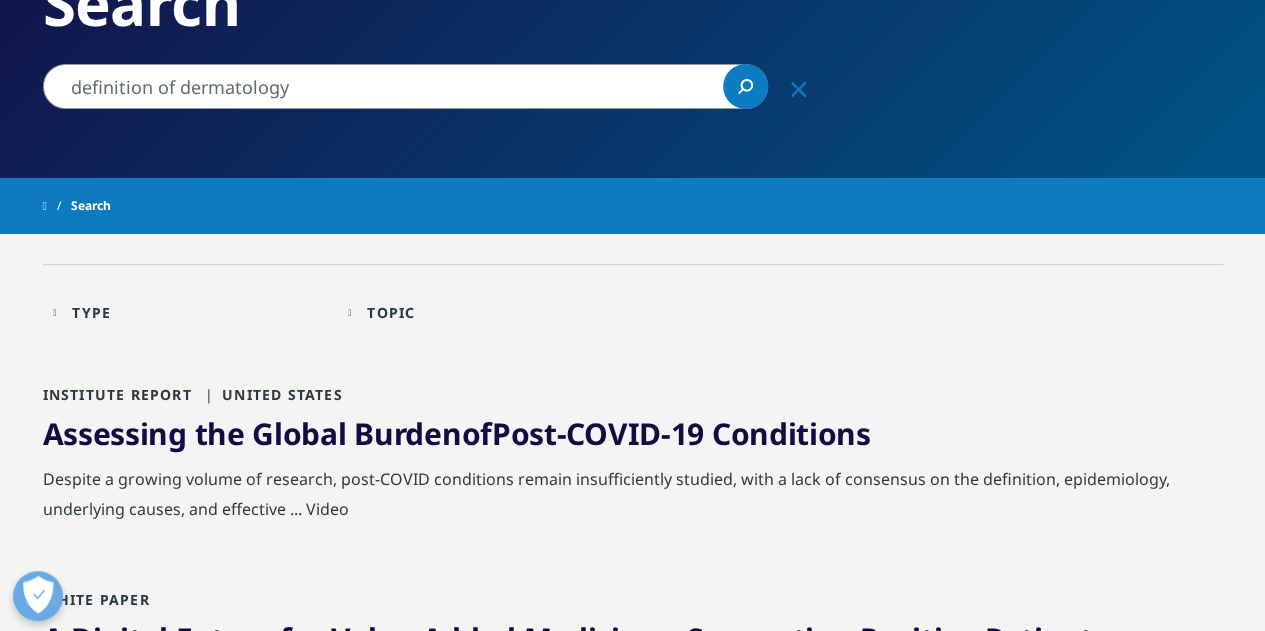 scroll, scrollTop: 0, scrollLeft: 0, axis: both 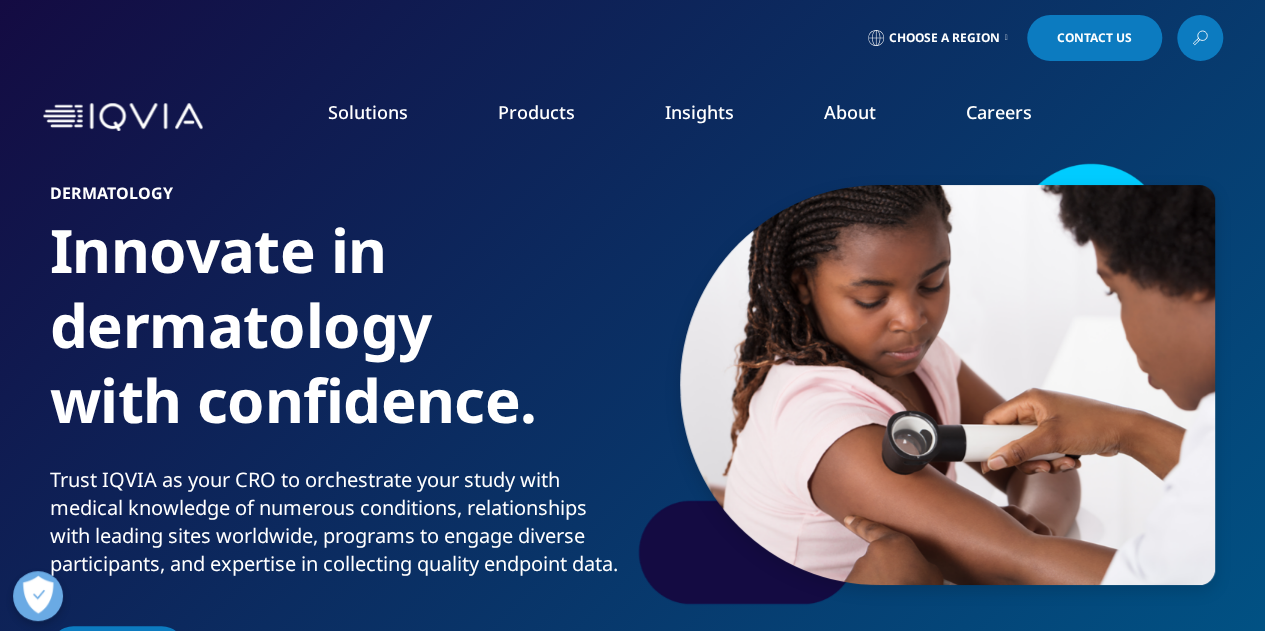 click 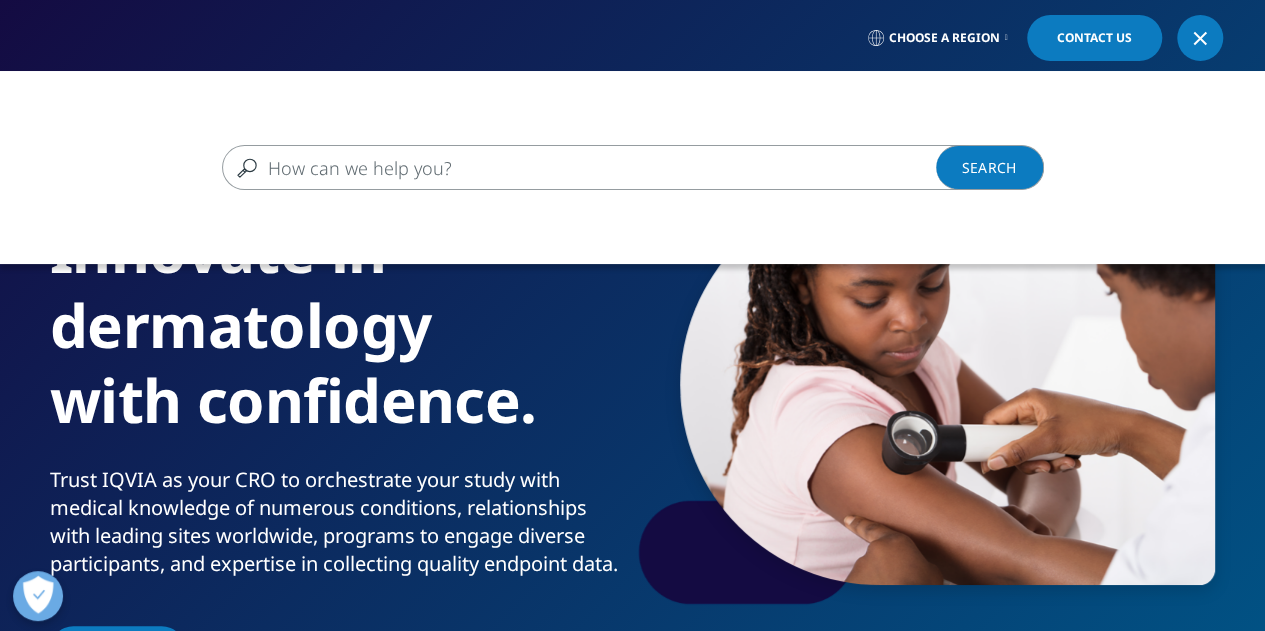 click at bounding box center (604, 167) 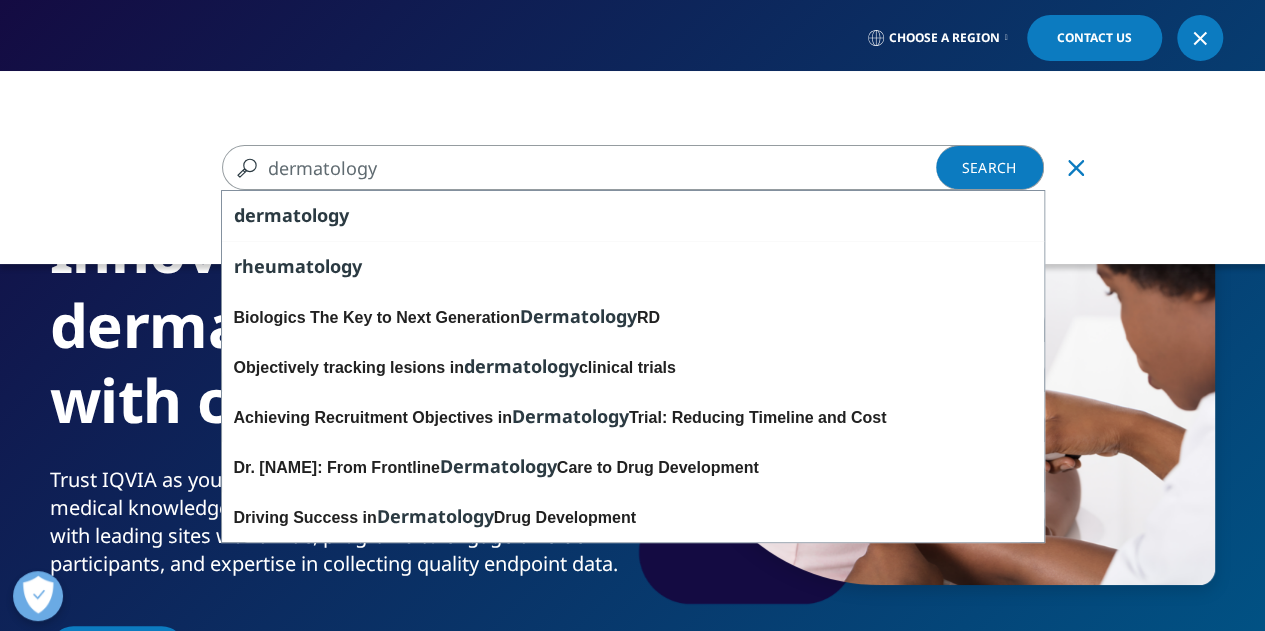 type on "dermatology" 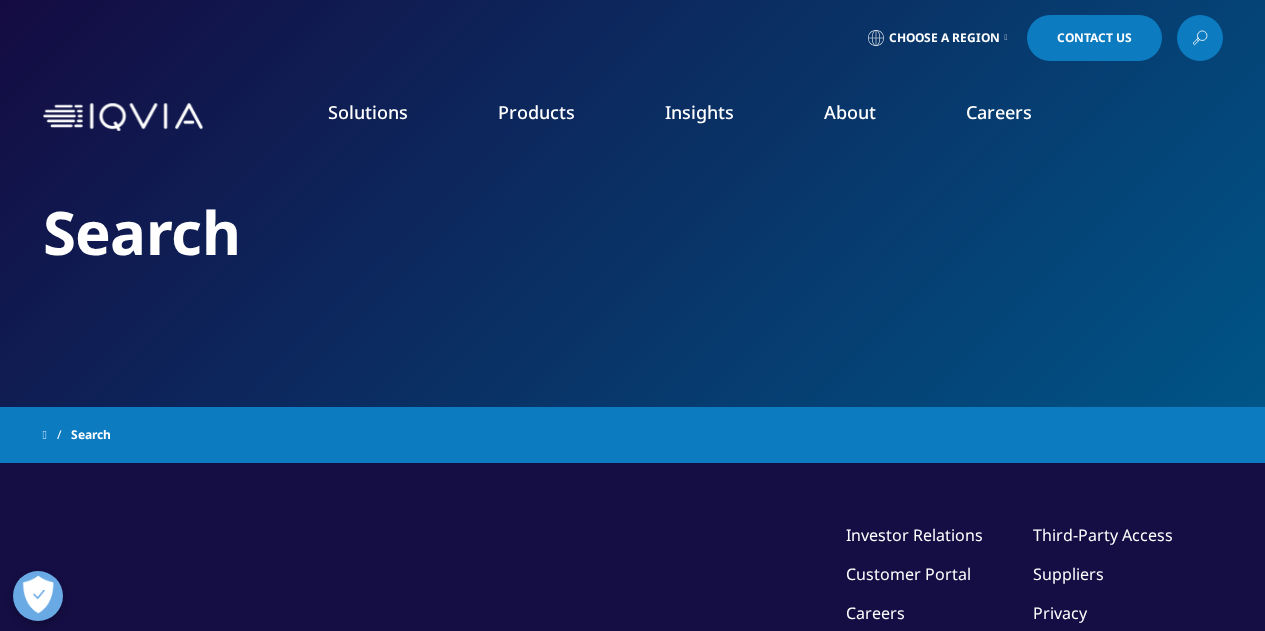scroll, scrollTop: 0, scrollLeft: 0, axis: both 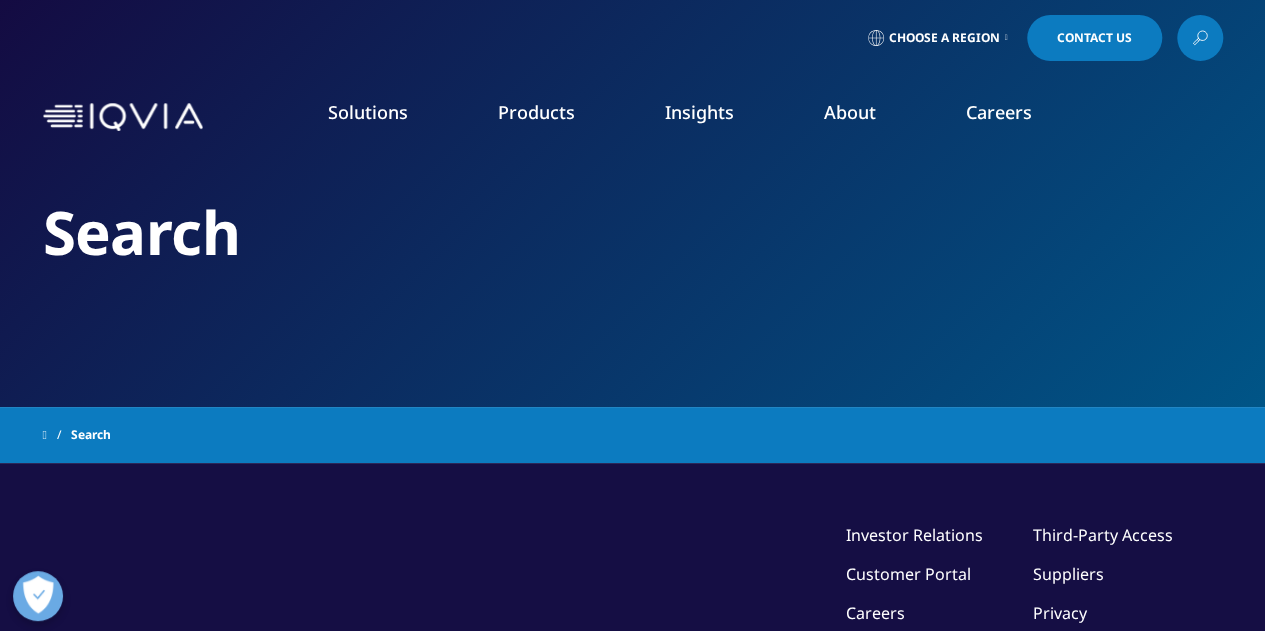 type on "dermatology" 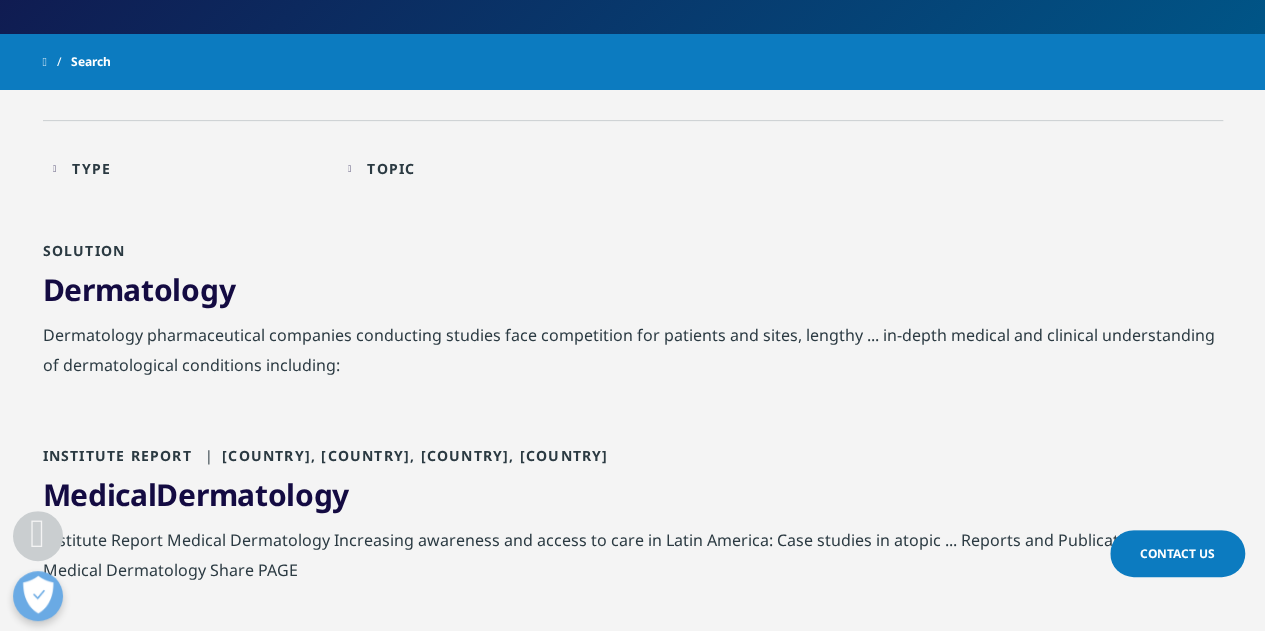 scroll, scrollTop: 372, scrollLeft: 0, axis: vertical 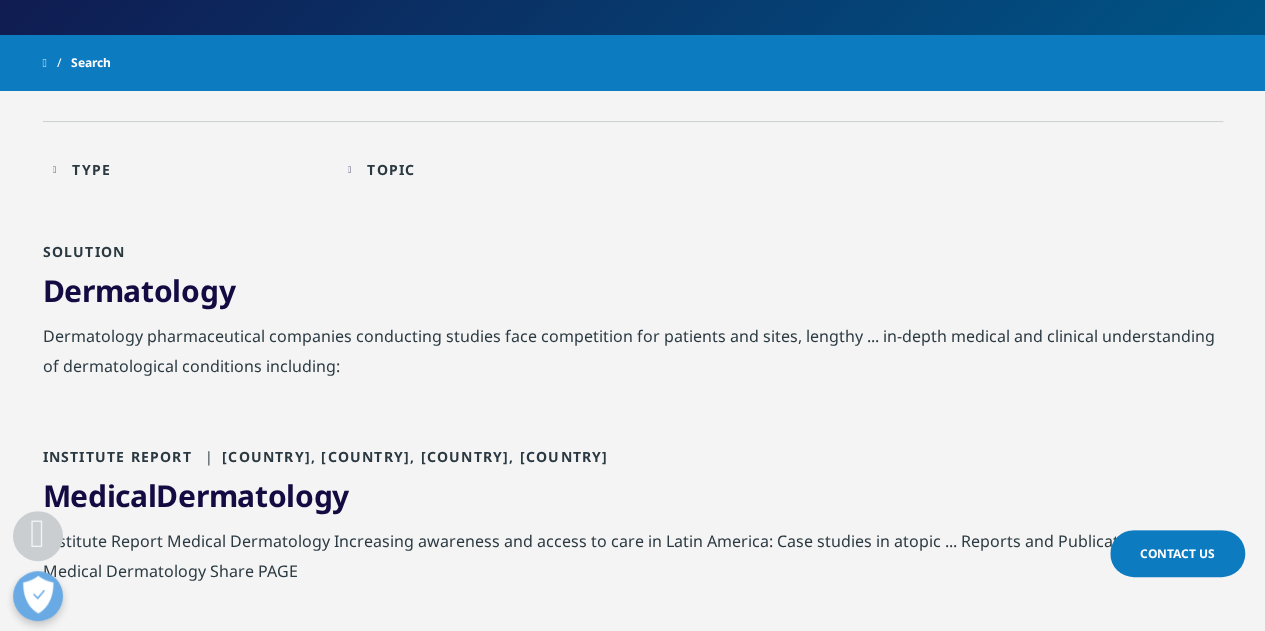 click on "Dermatology" at bounding box center (139, 290) 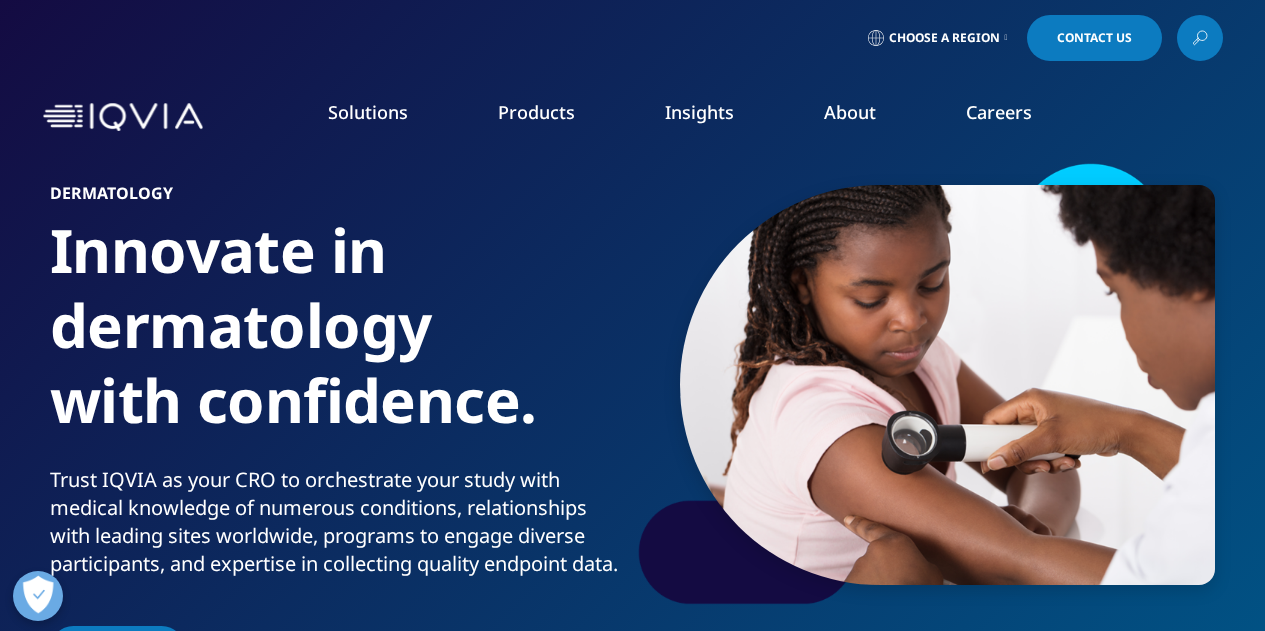 scroll, scrollTop: 0, scrollLeft: 0, axis: both 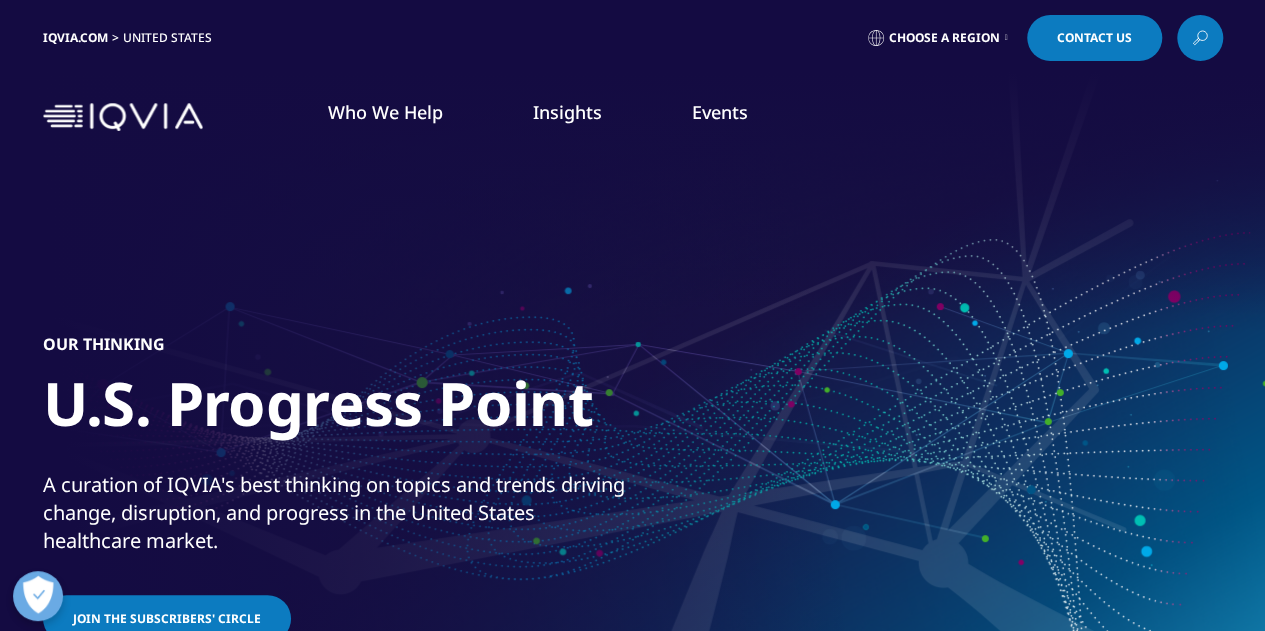 click on "IQVIA.COM
United States
Choose a Region
Contact Us" at bounding box center (633, 38) 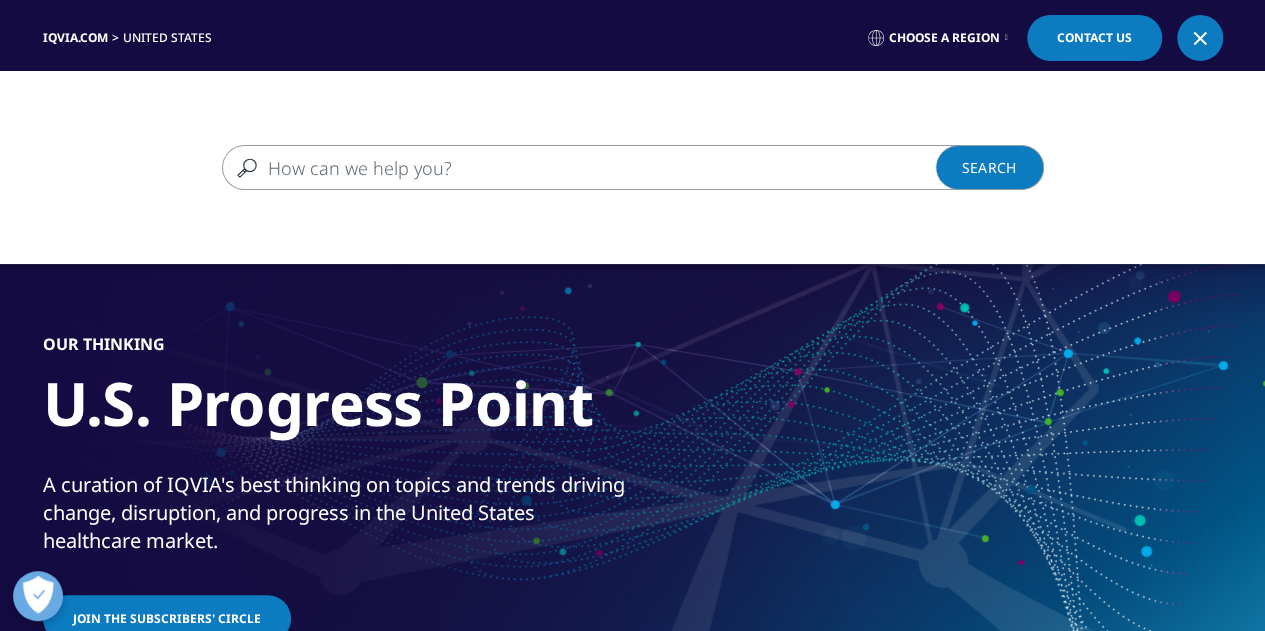 click at bounding box center [604, 167] 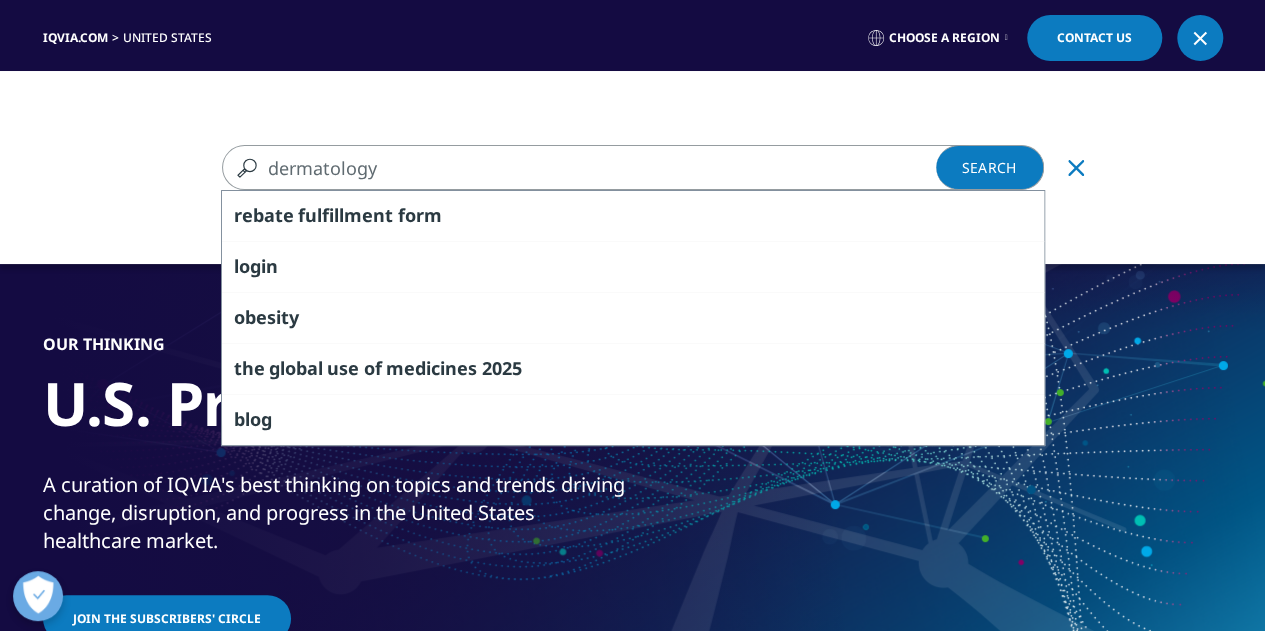 type on "dermatology" 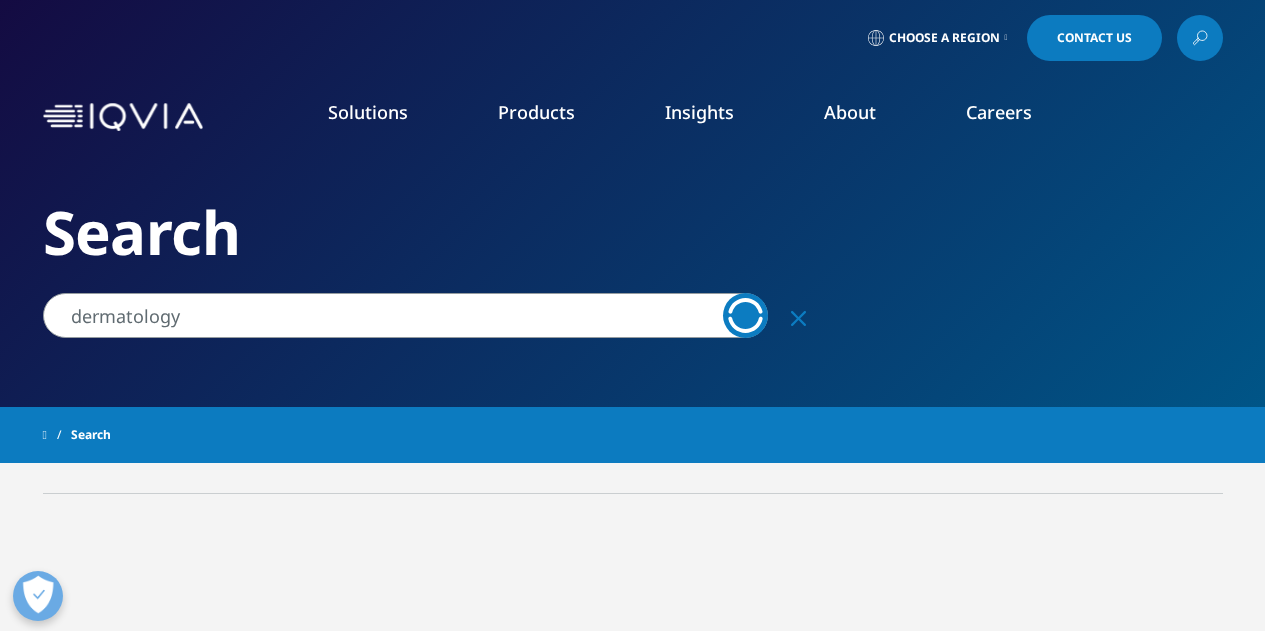 scroll, scrollTop: 0, scrollLeft: 0, axis: both 